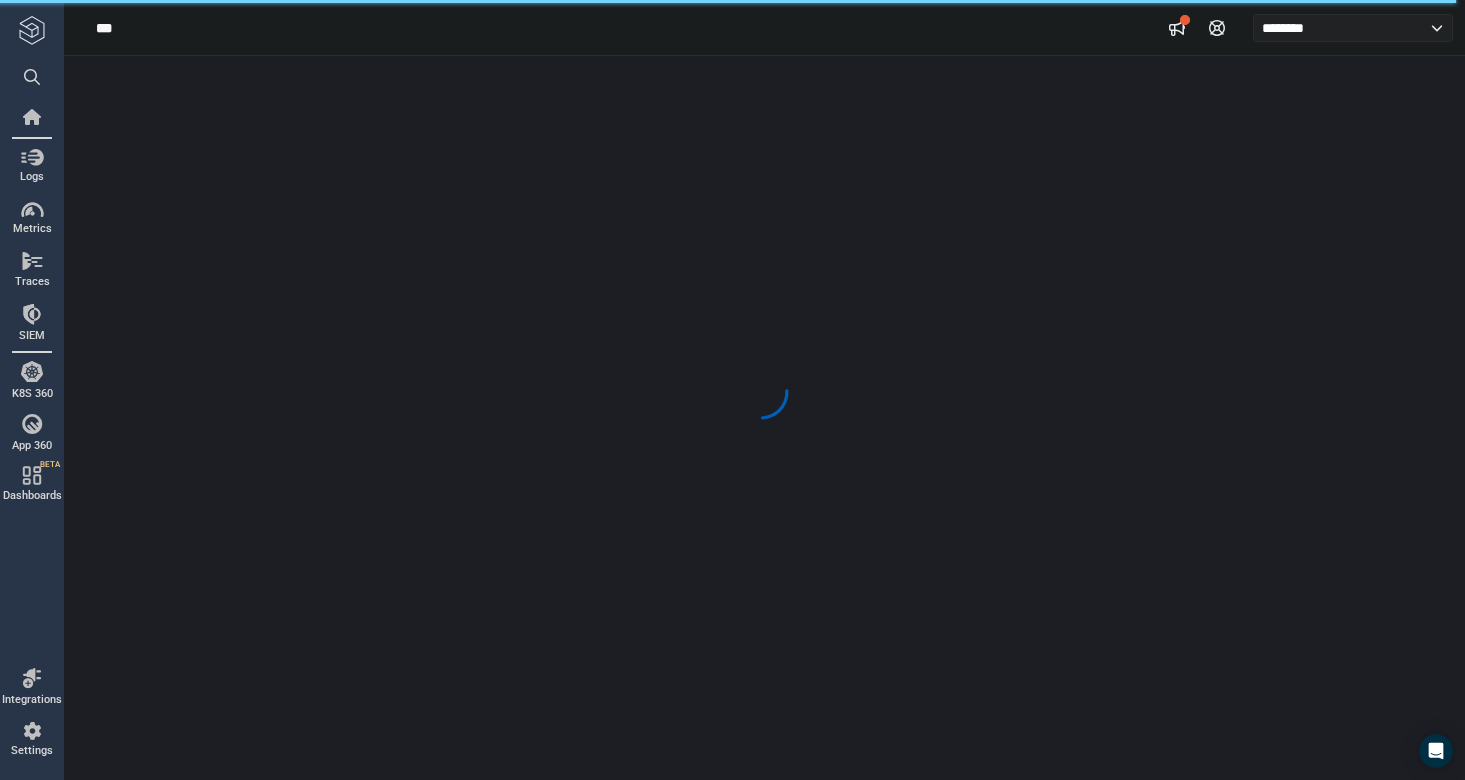 scroll, scrollTop: 0, scrollLeft: 0, axis: both 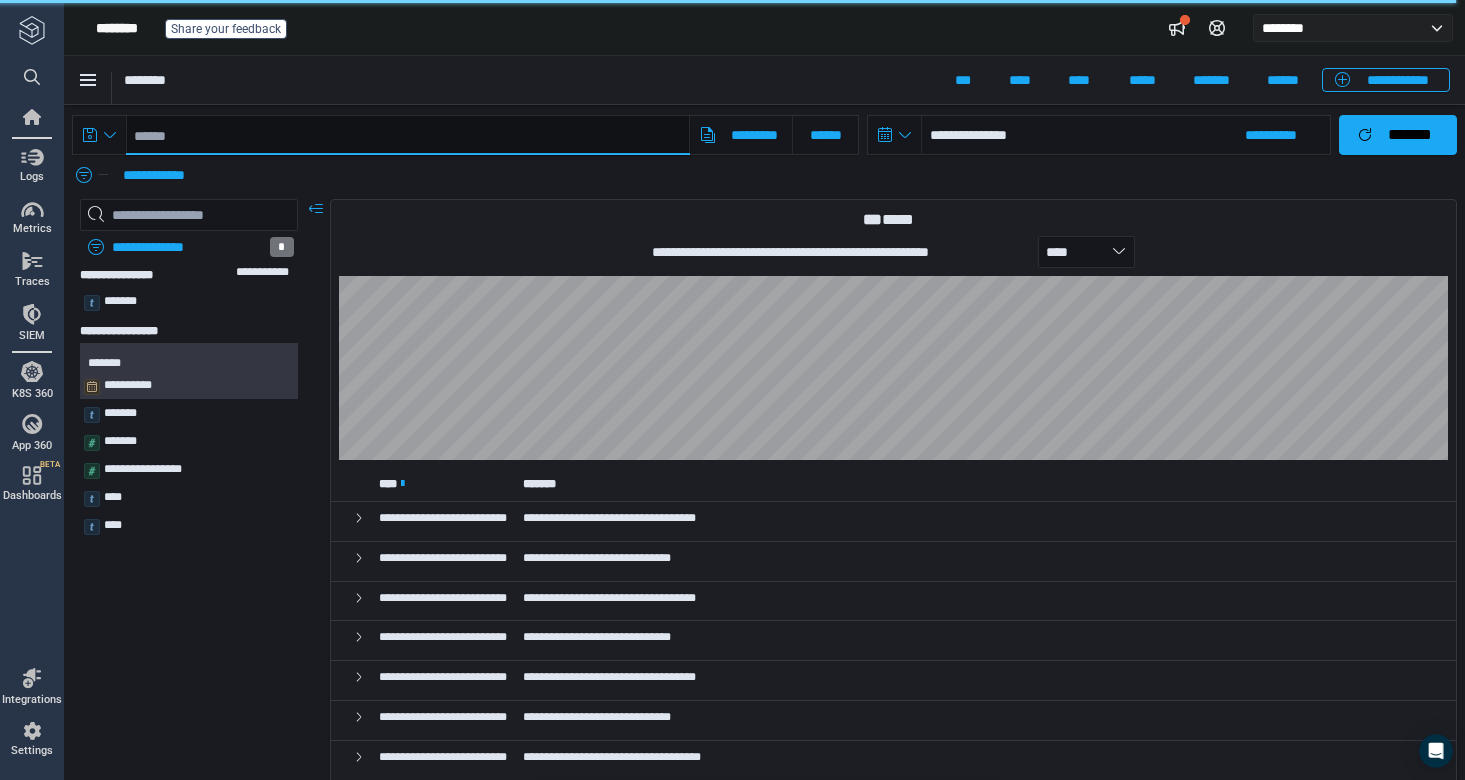 click at bounding box center (408, 135) 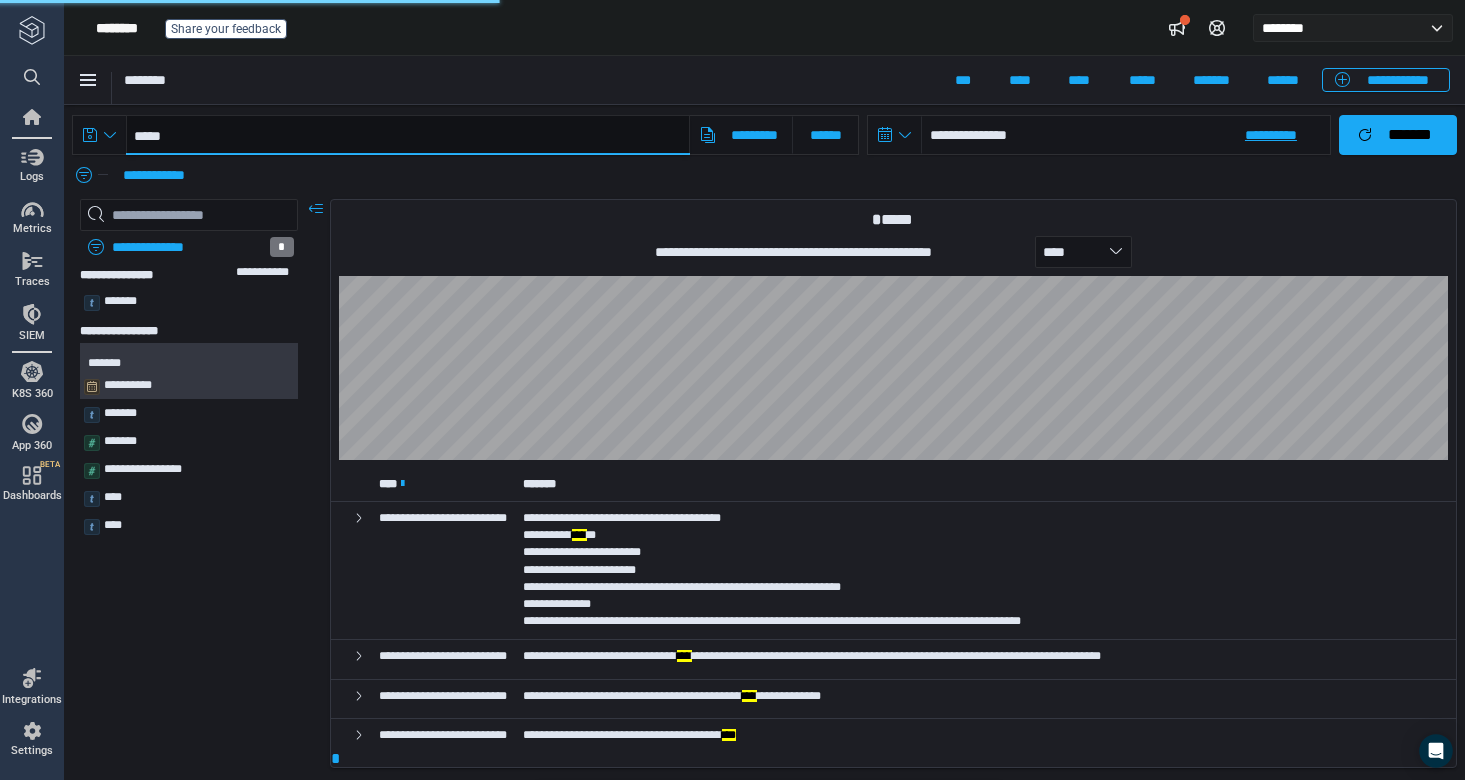 type on "*****" 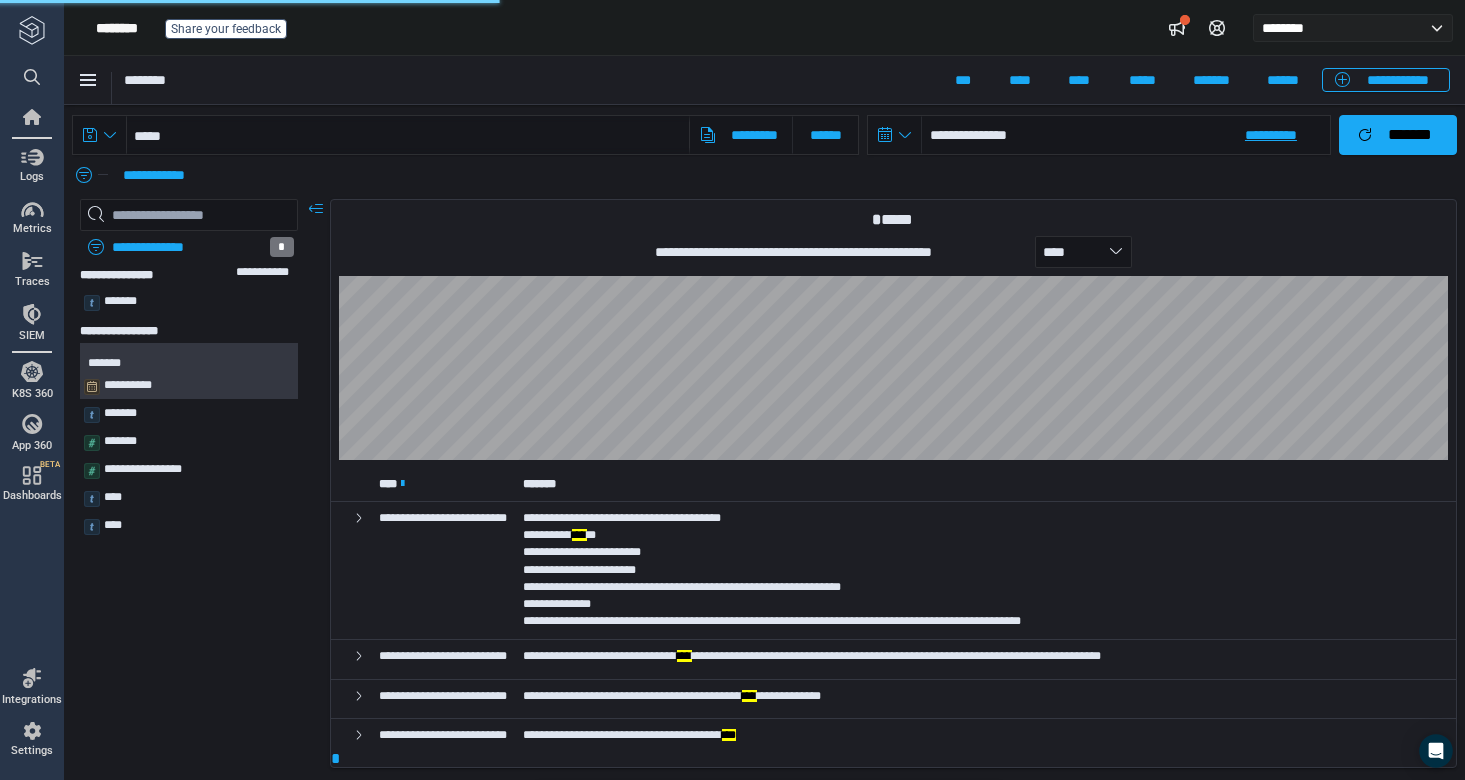 click on "**********" at bounding box center [1126, 135] 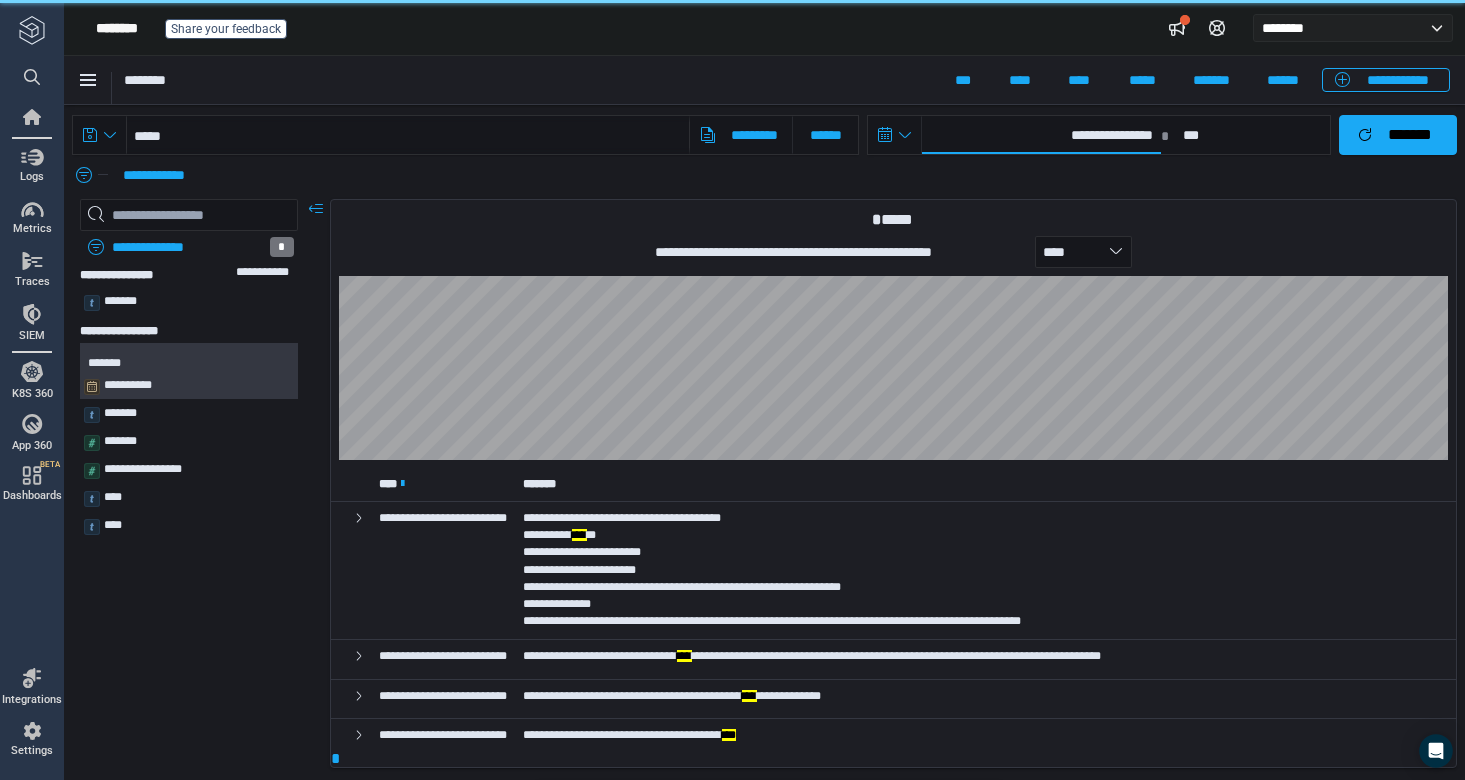 click on "**********" at bounding box center [1041, 135] 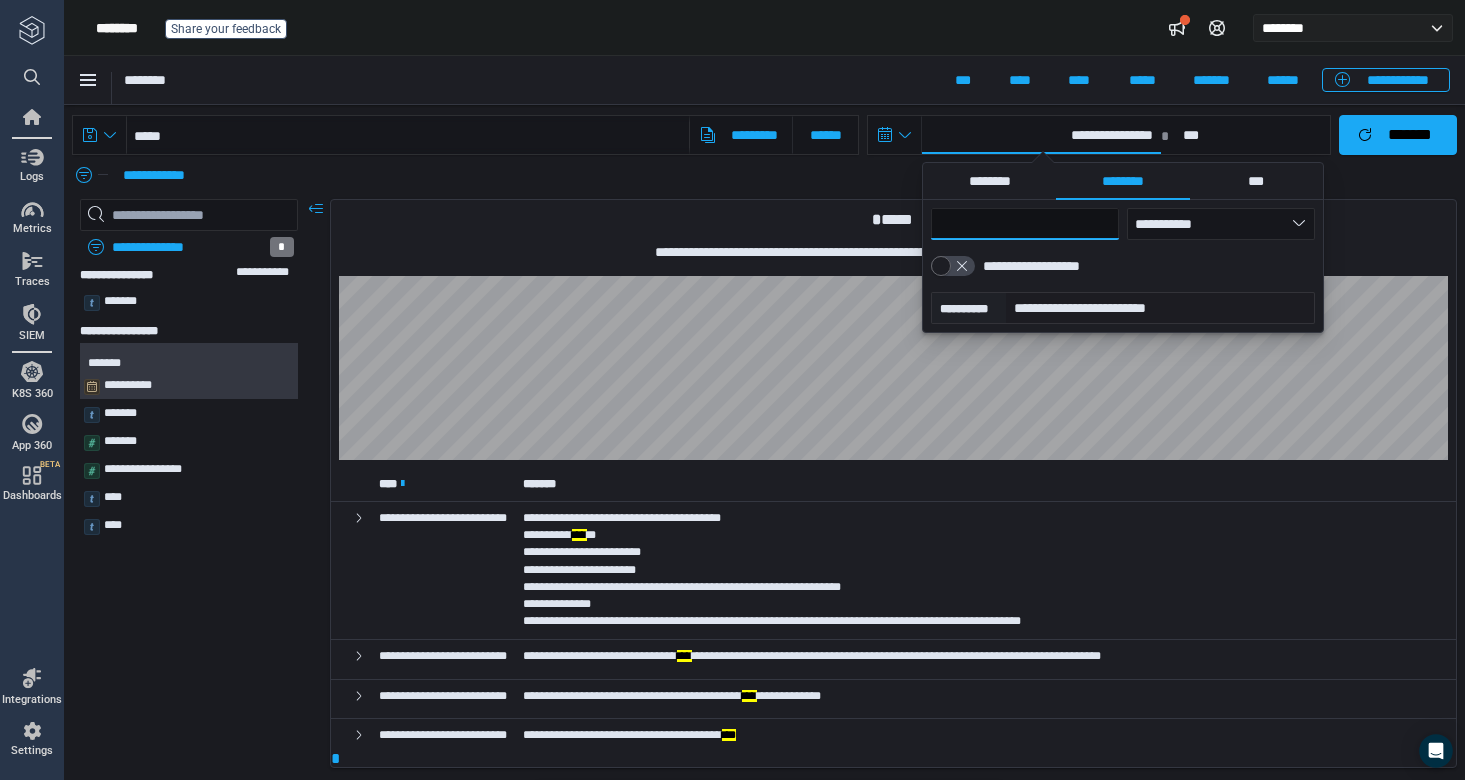 click on "**" at bounding box center (1025, 224) 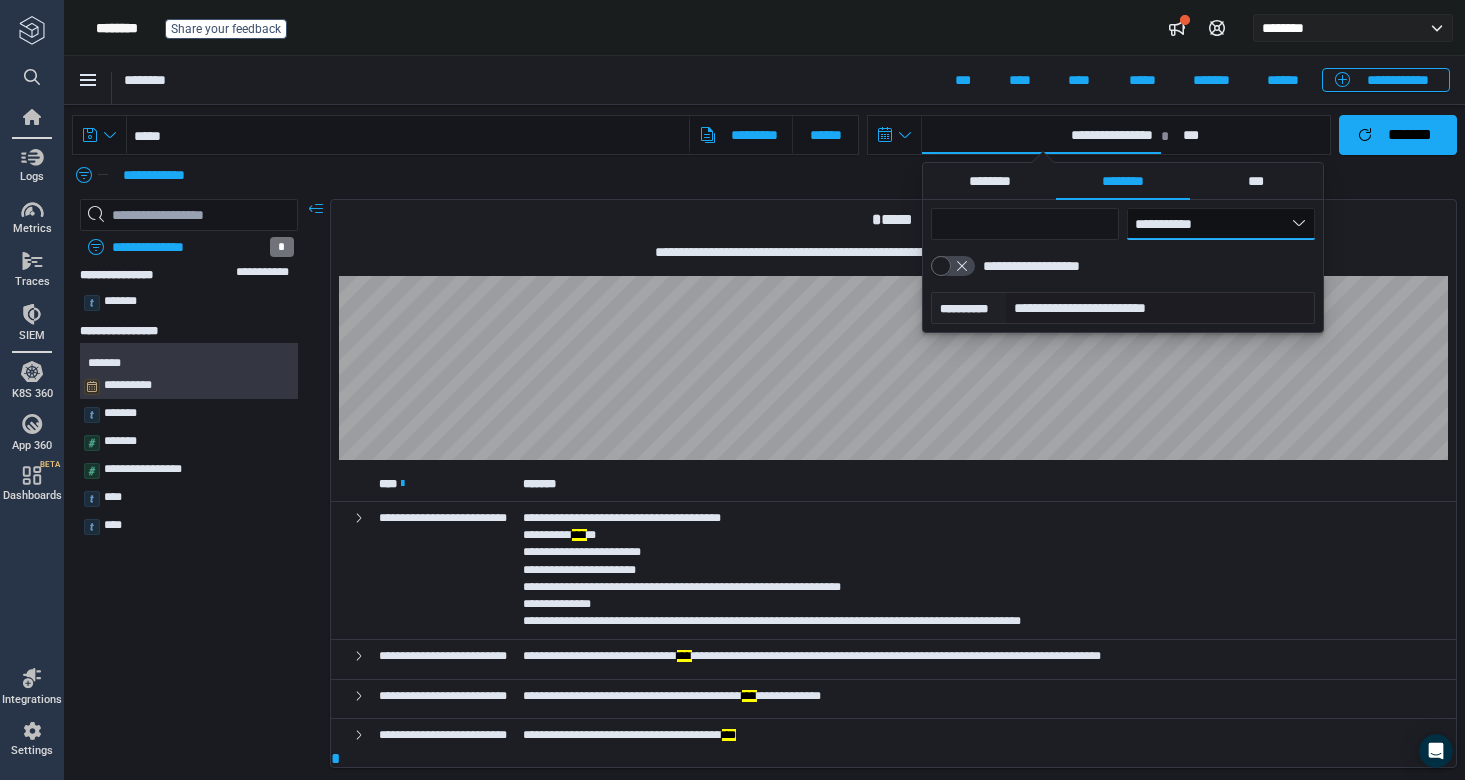 click on "**********" at bounding box center [1221, 224] 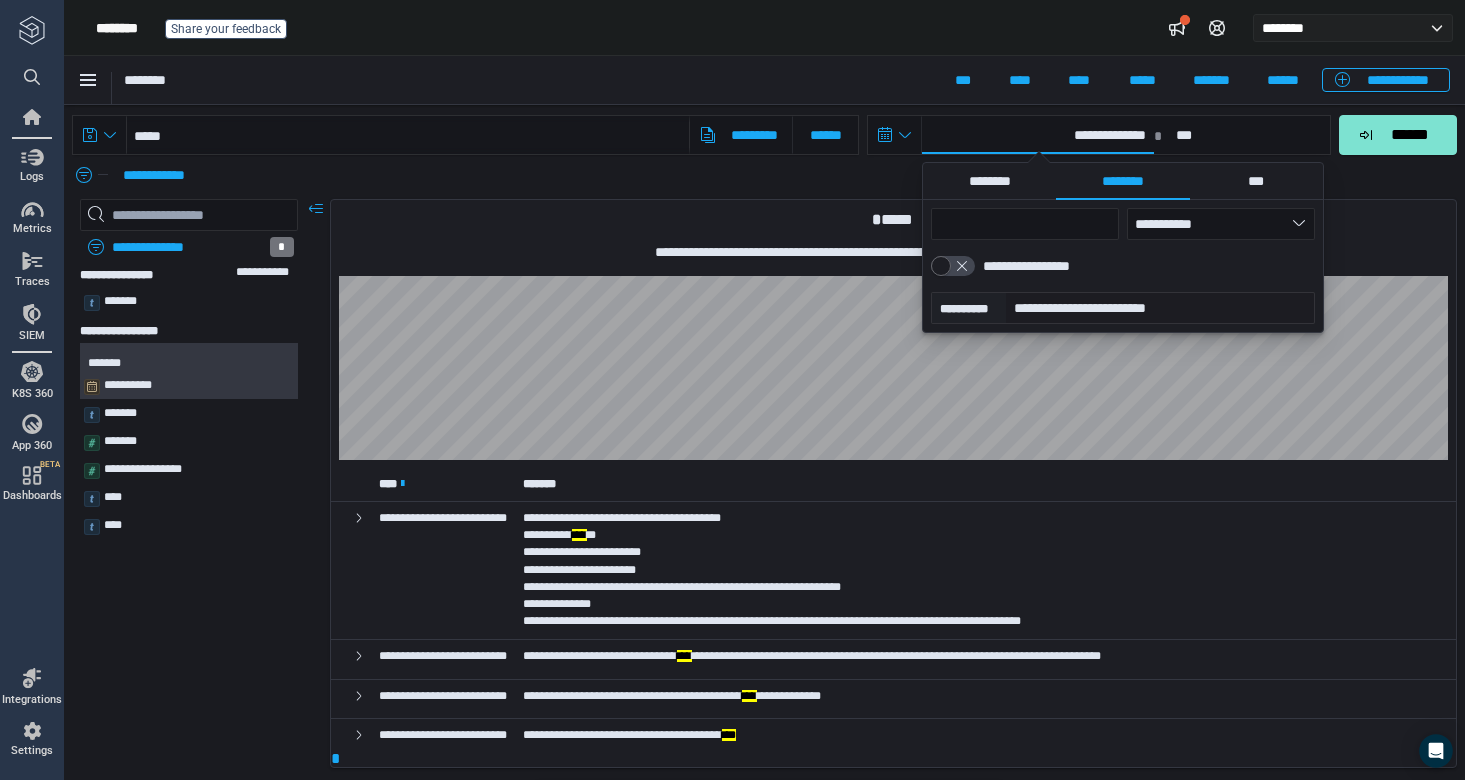 click on "**********" at bounding box center [1166, 135] 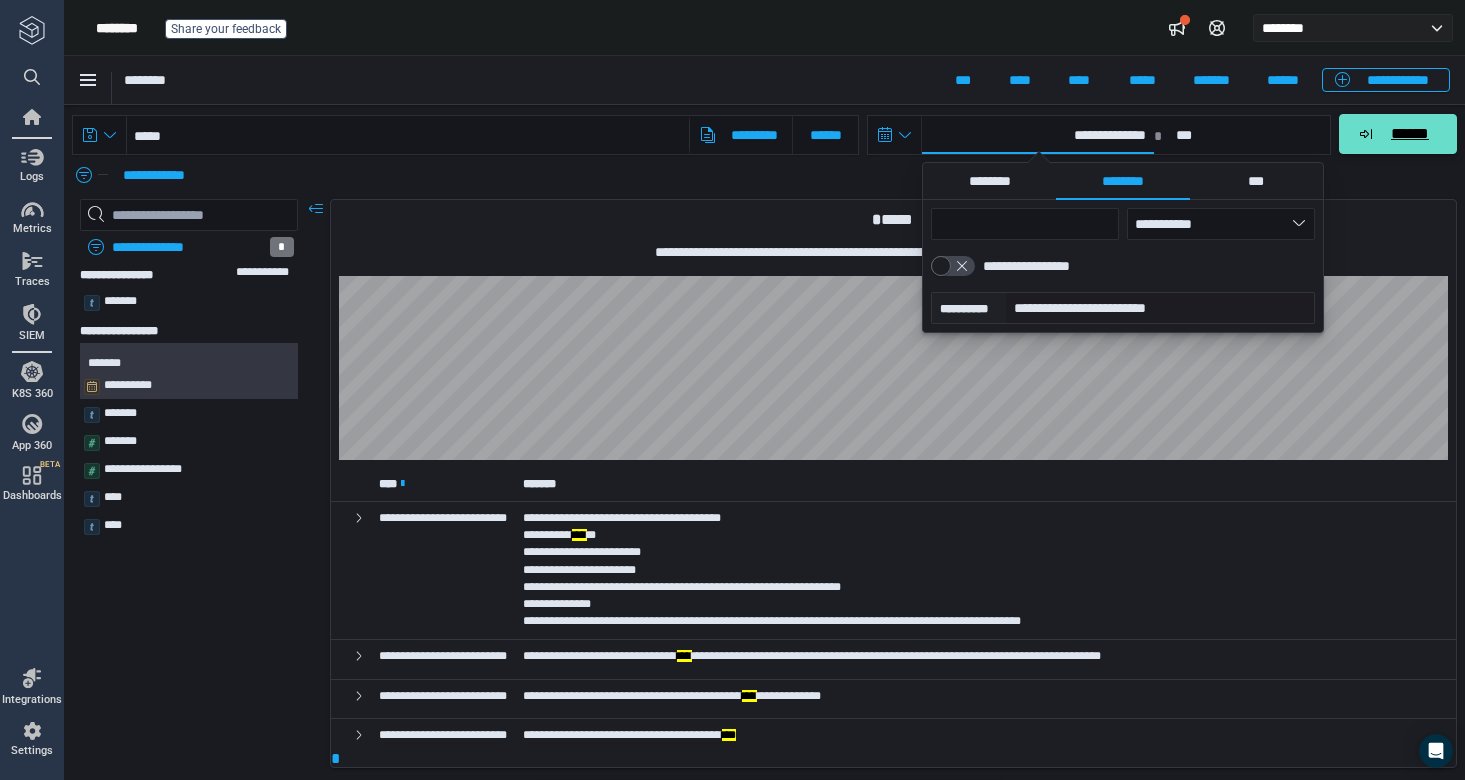 click on "******" at bounding box center (1398, 134) 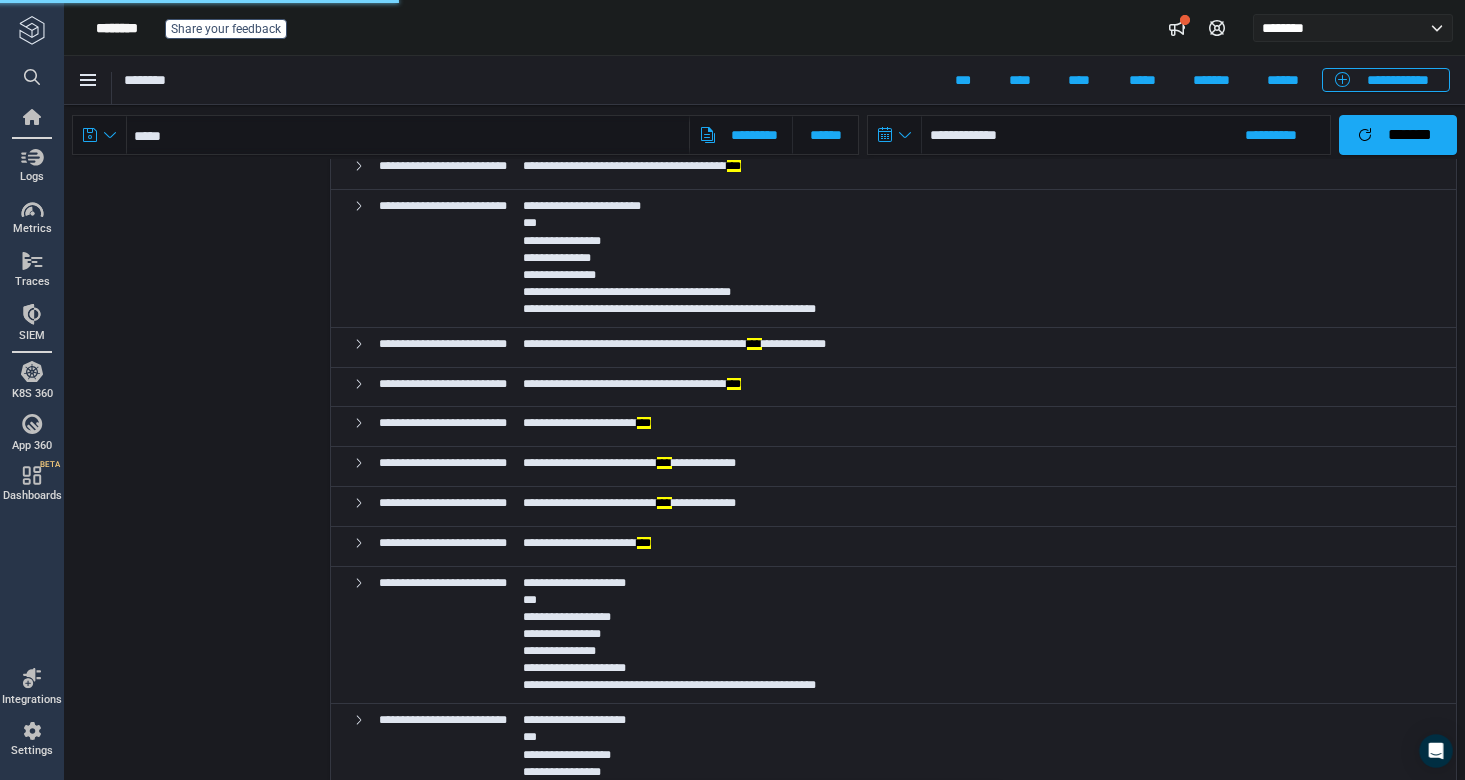 scroll, scrollTop: 1850, scrollLeft: 0, axis: vertical 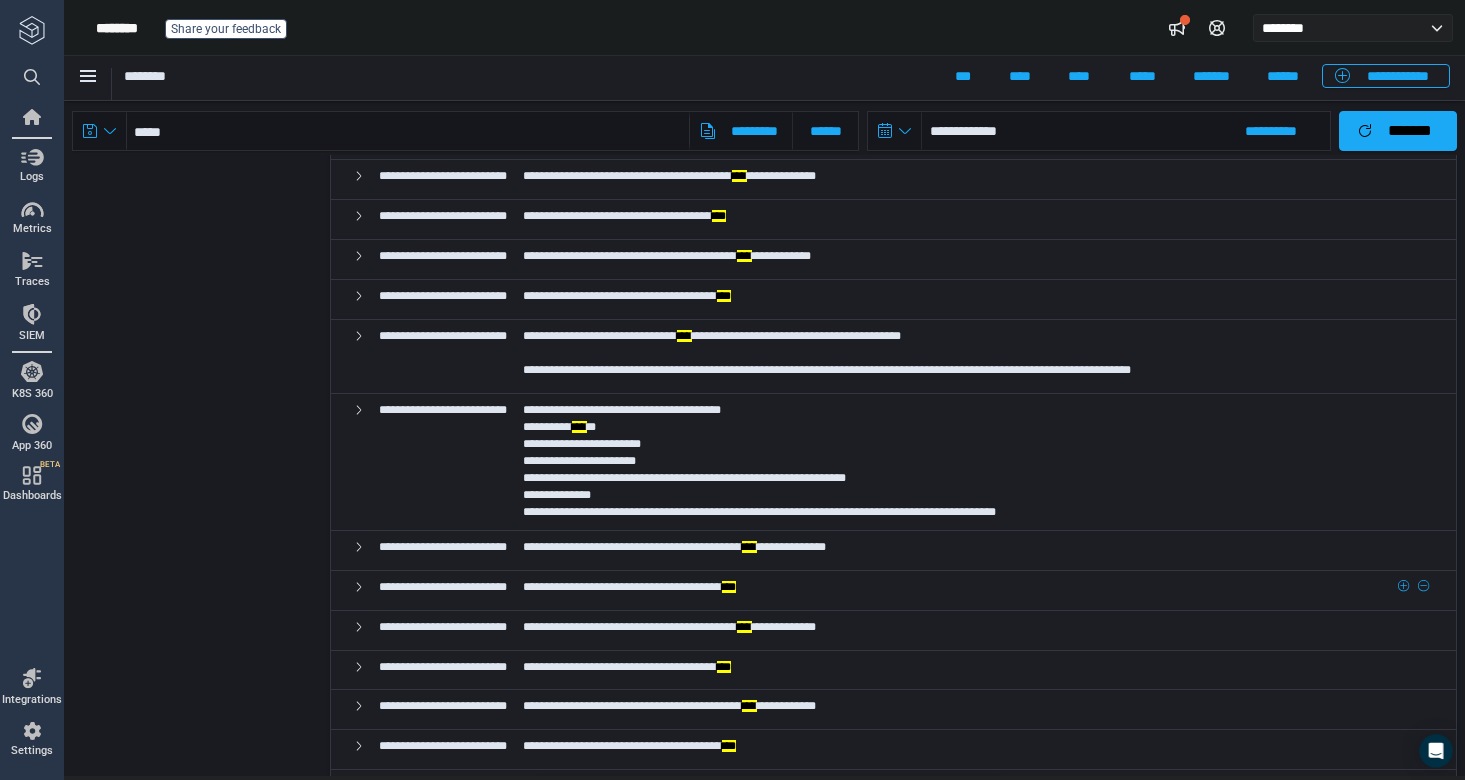 click on "**********" at bounding box center [629, 587] 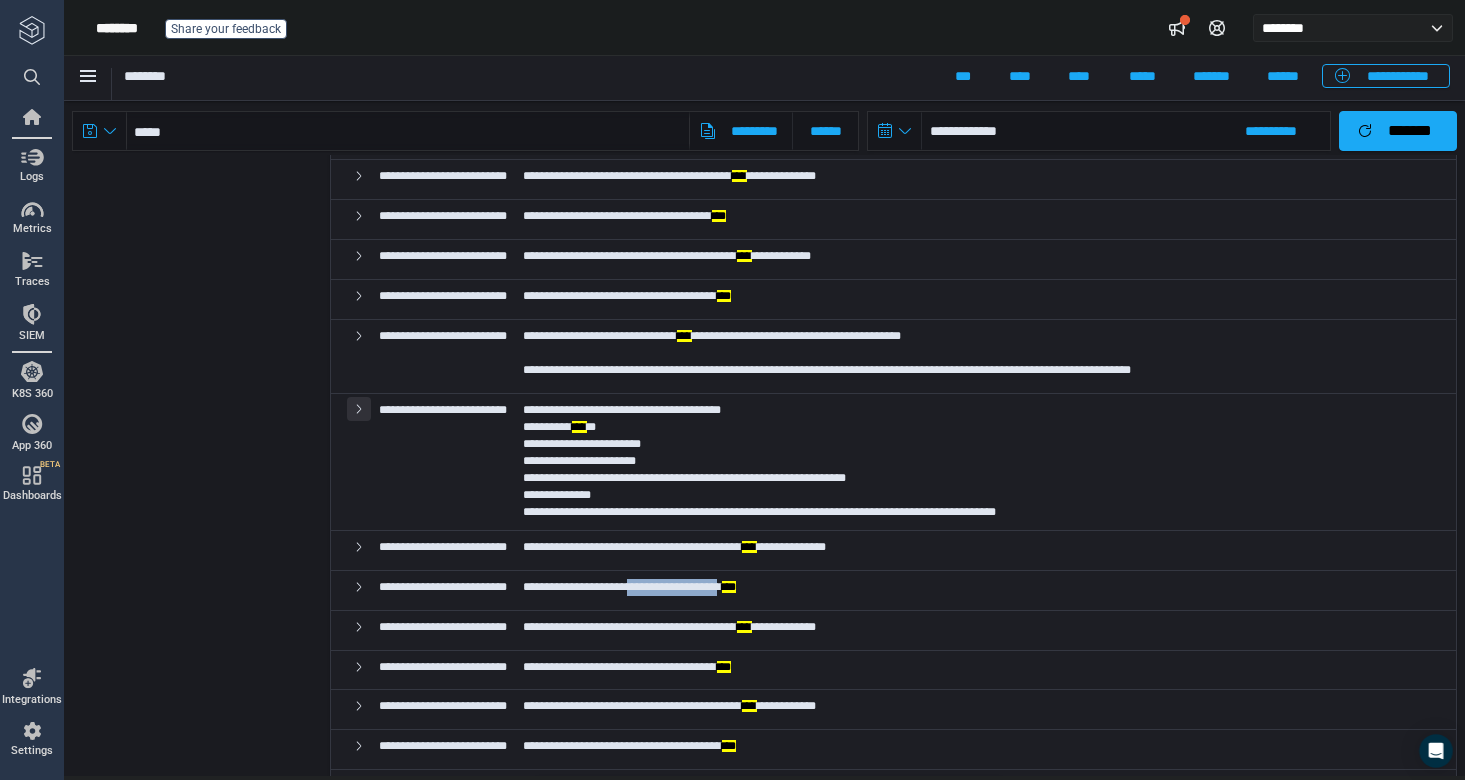 click at bounding box center [359, 408] 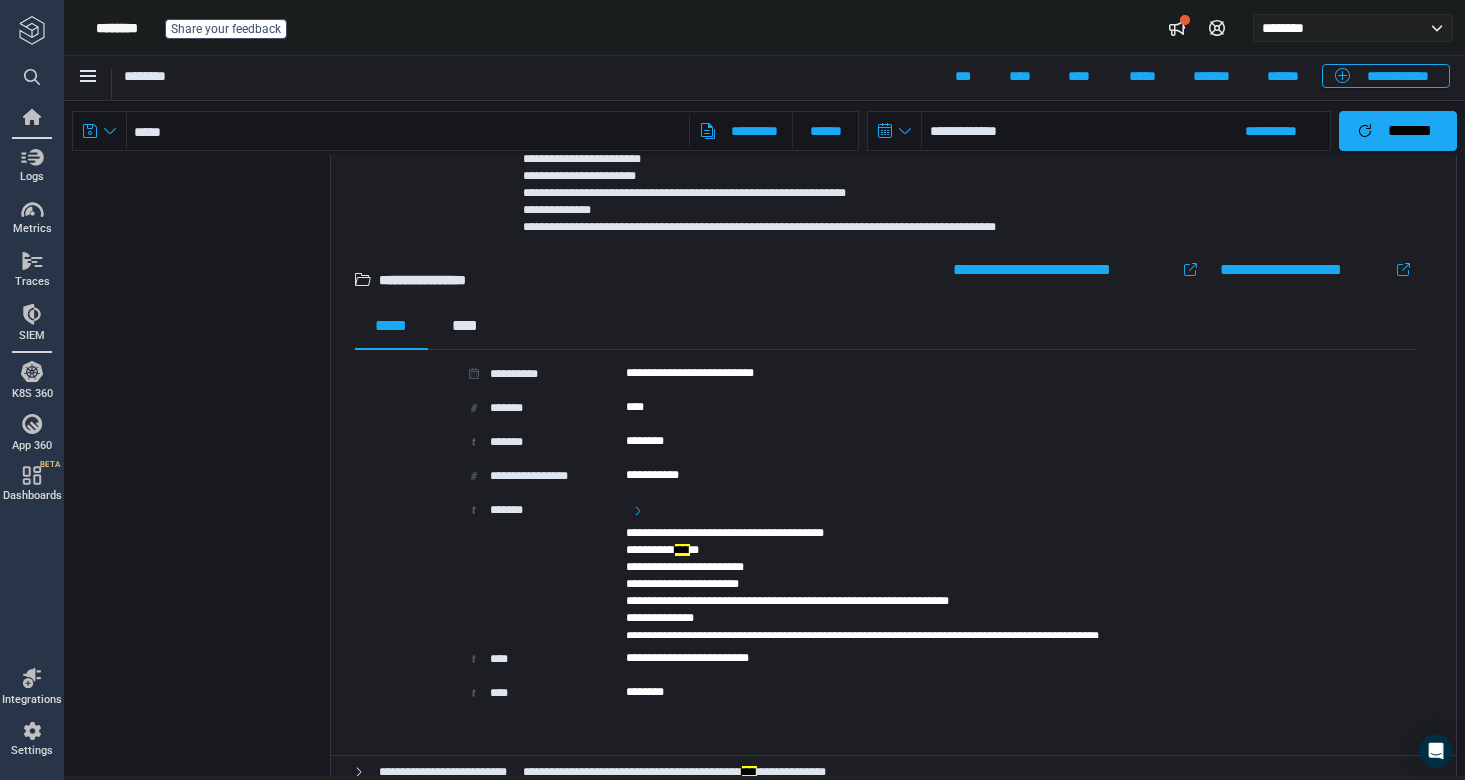 scroll, scrollTop: 2077, scrollLeft: 0, axis: vertical 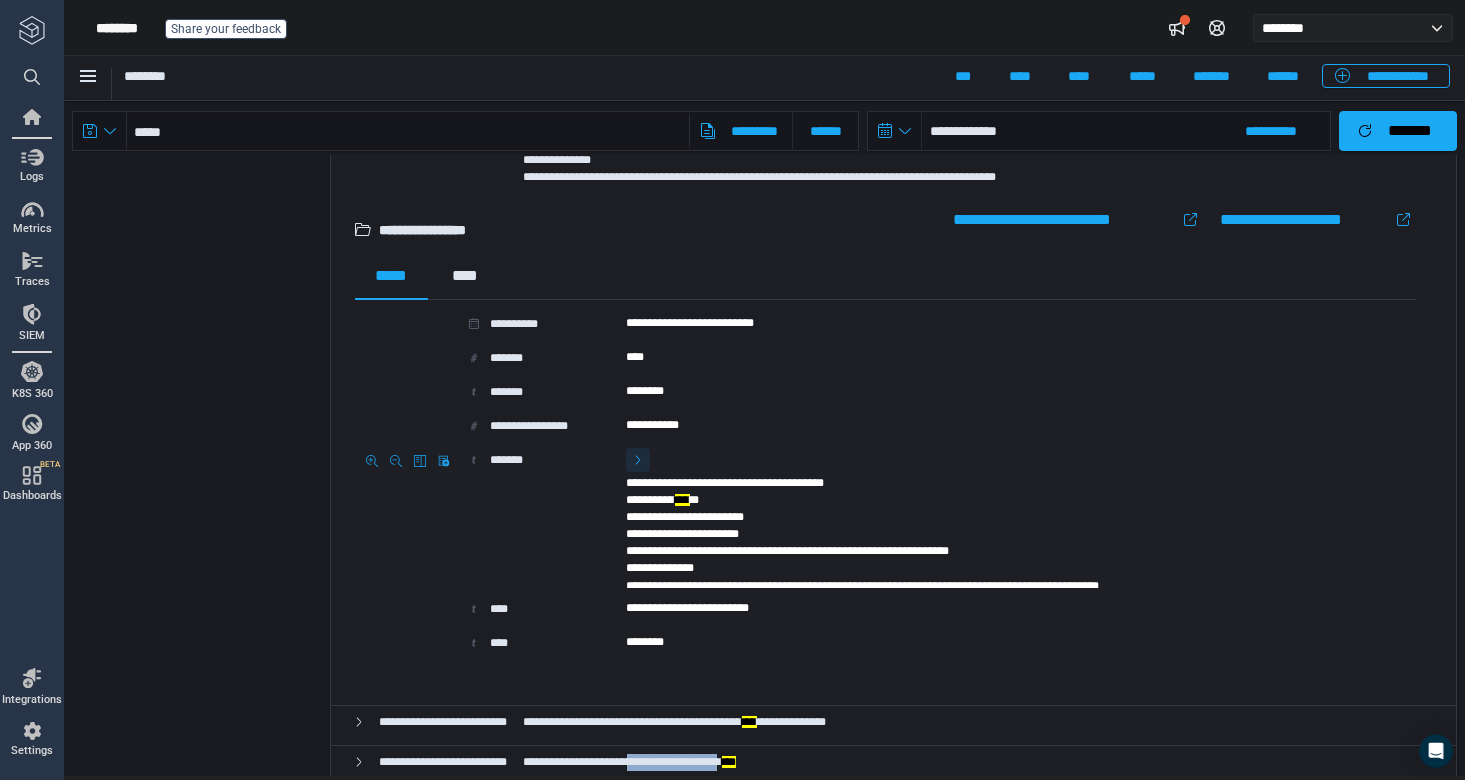 click at bounding box center [638, 460] 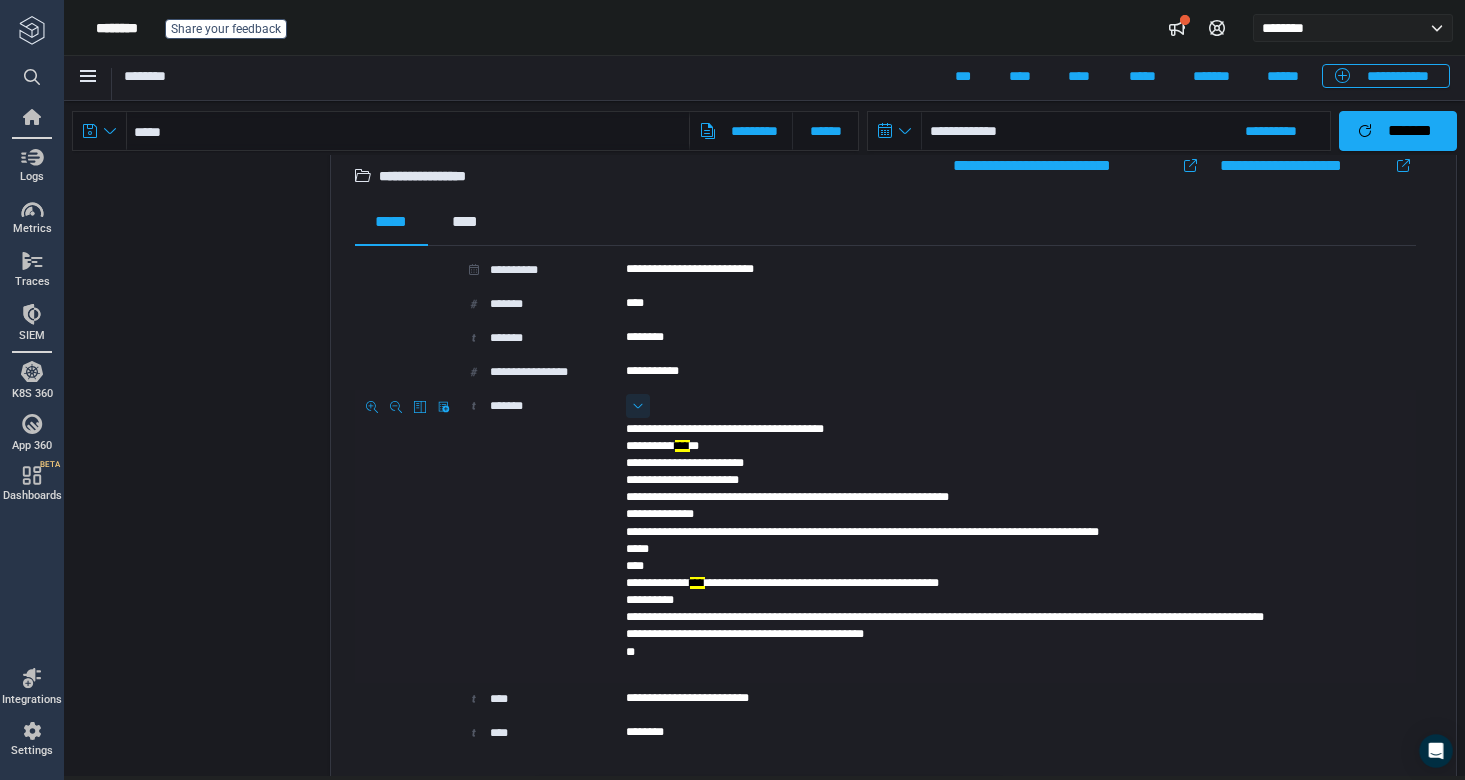 scroll, scrollTop: 2137, scrollLeft: 0, axis: vertical 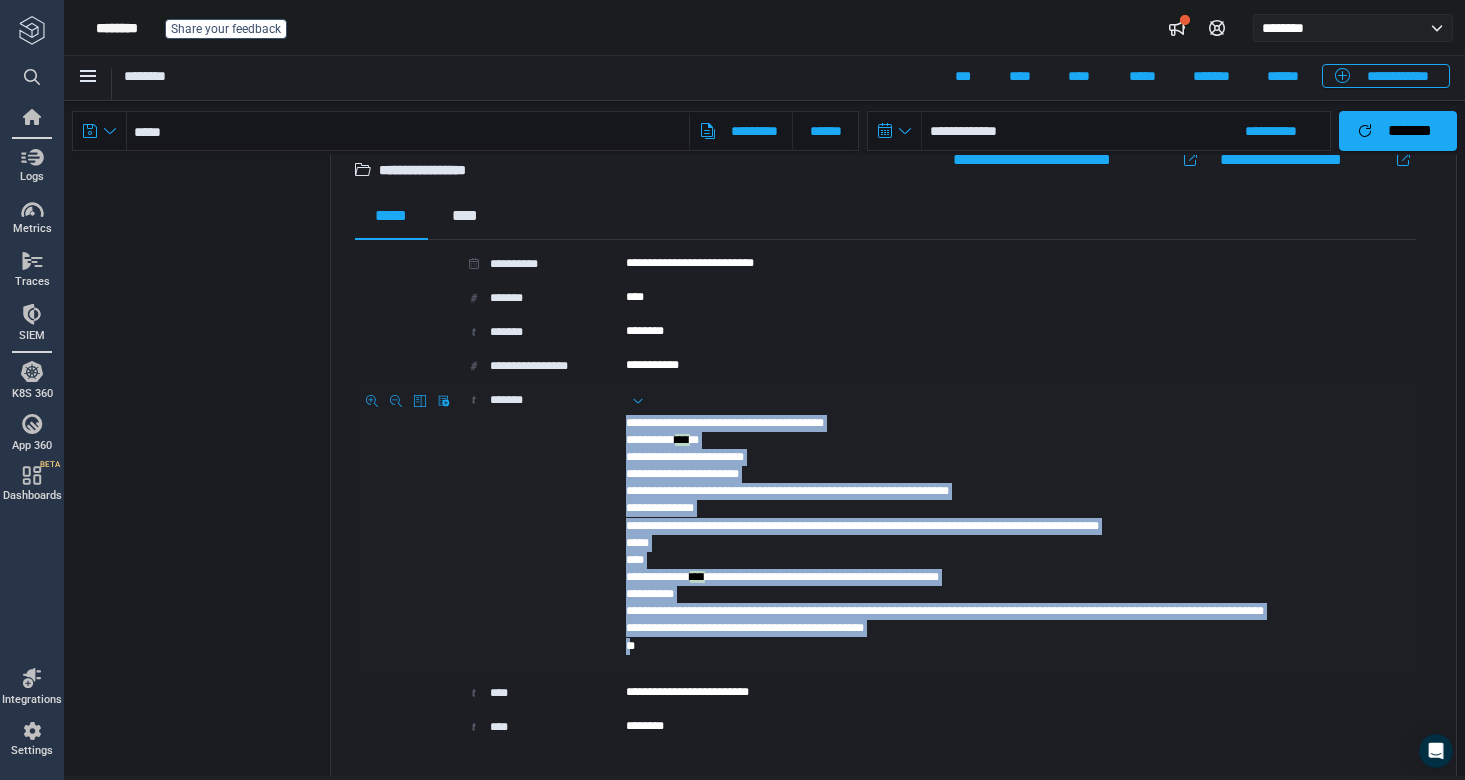 drag, startPoint x: 842, startPoint y: 624, endPoint x: 624, endPoint y: 382, distance: 325.71152 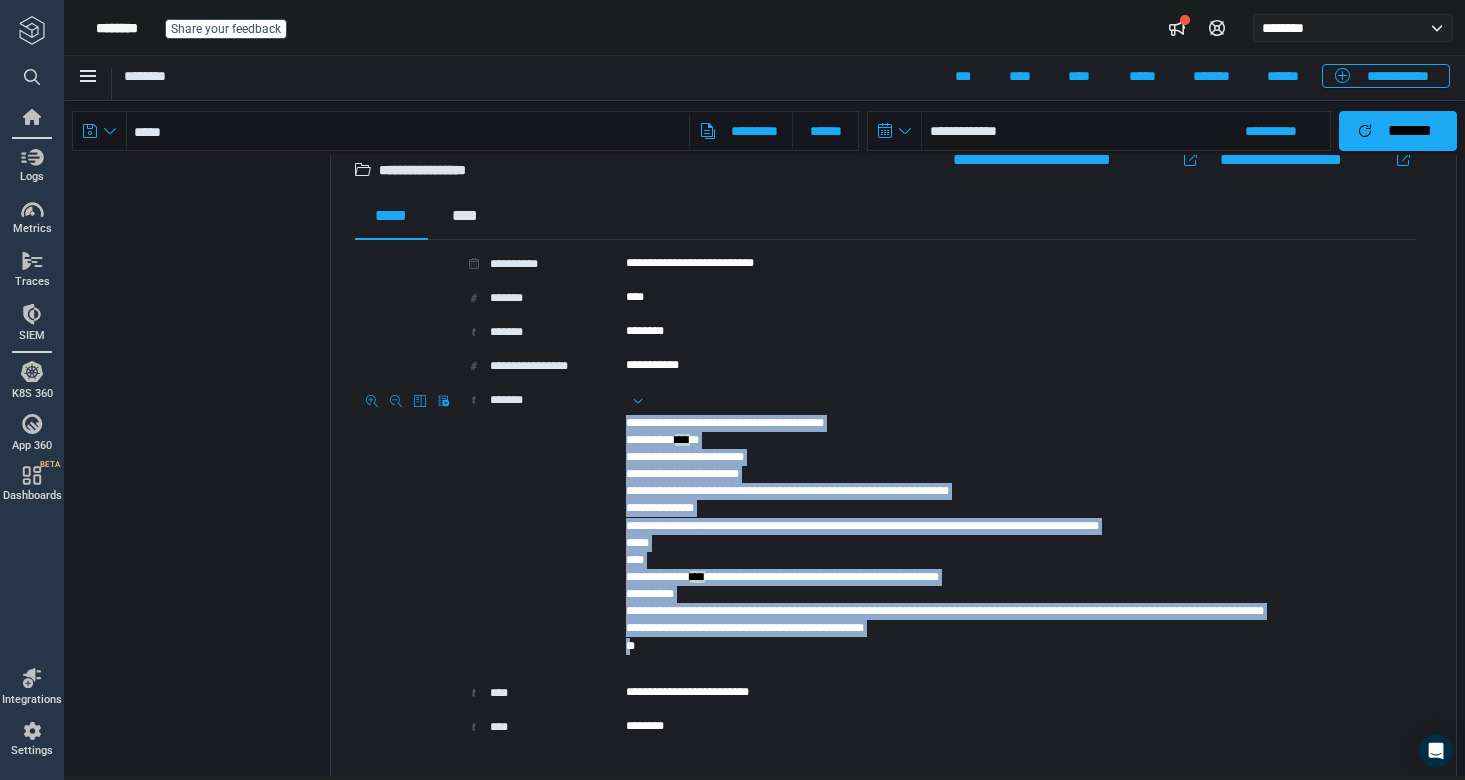 click on "**********" at bounding box center [1019, 542] 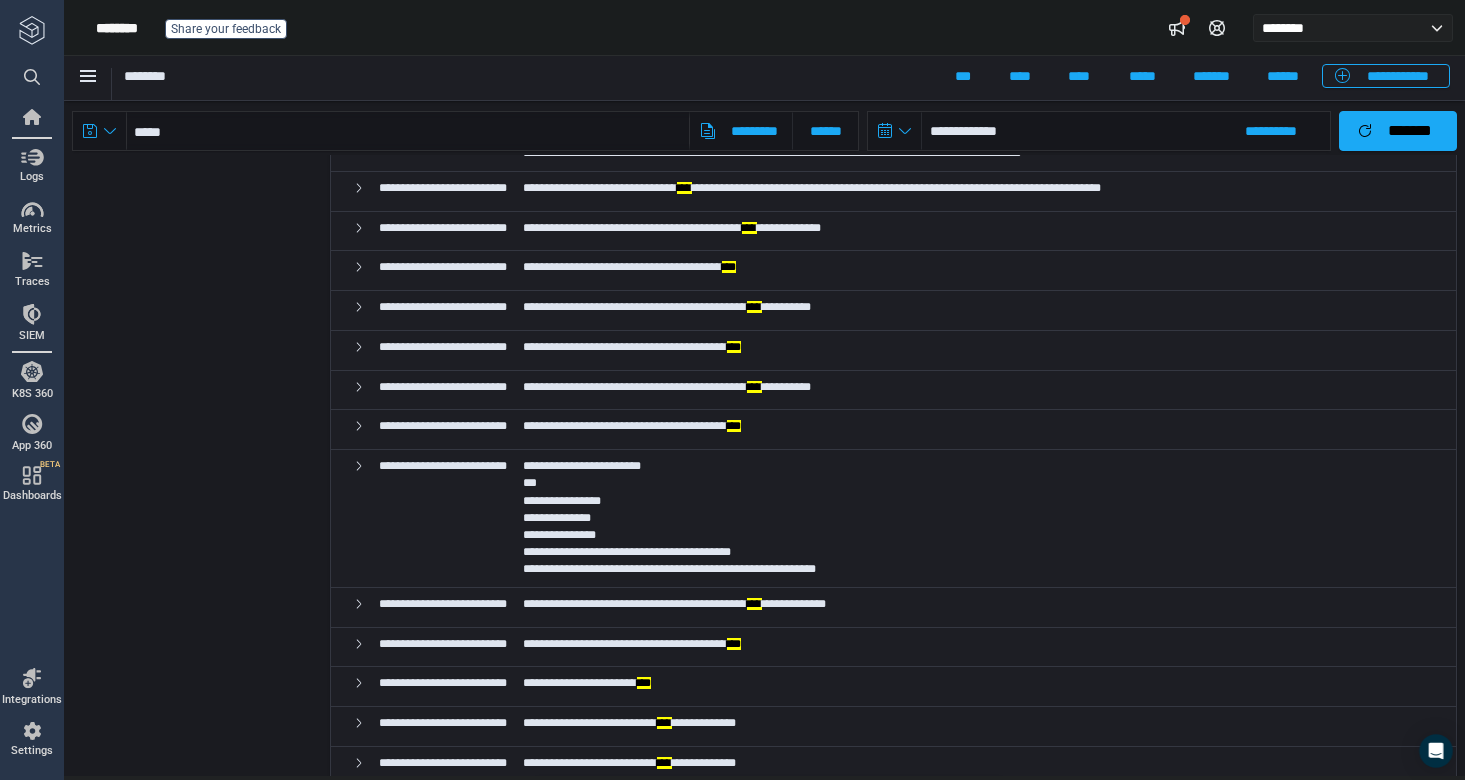 scroll, scrollTop: 196, scrollLeft: 0, axis: vertical 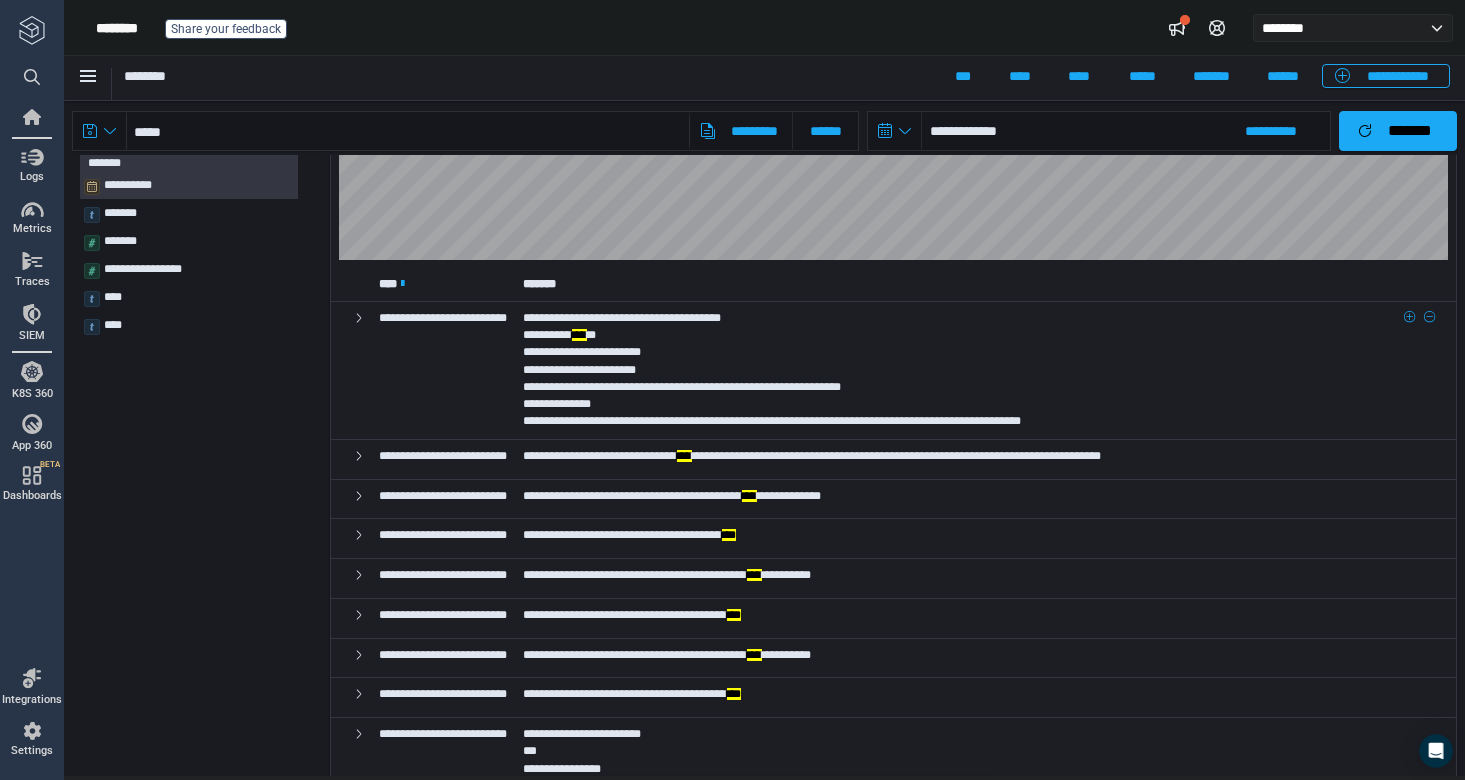 click on "**********" at bounding box center [772, 412] 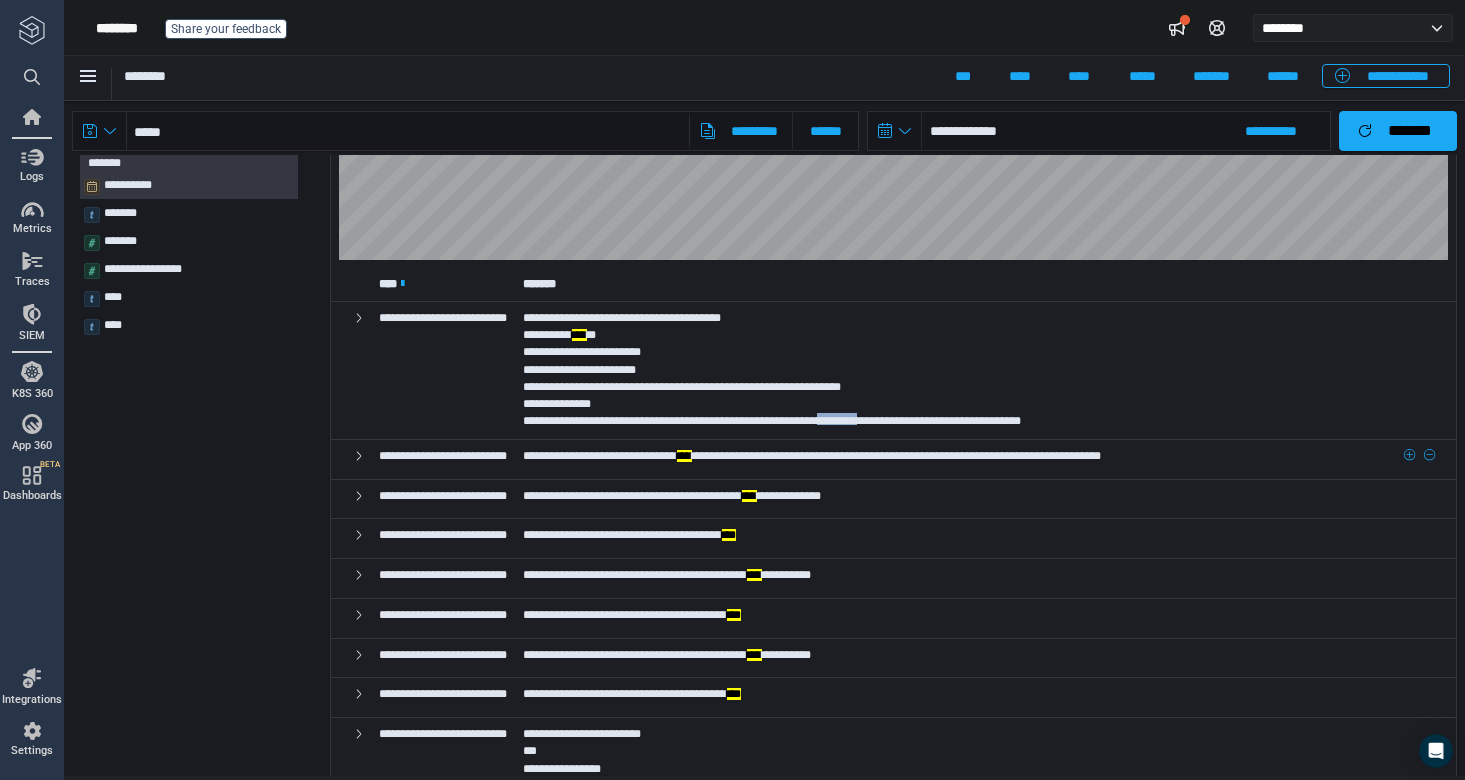 click on "**********" at bounding box center (978, 459) 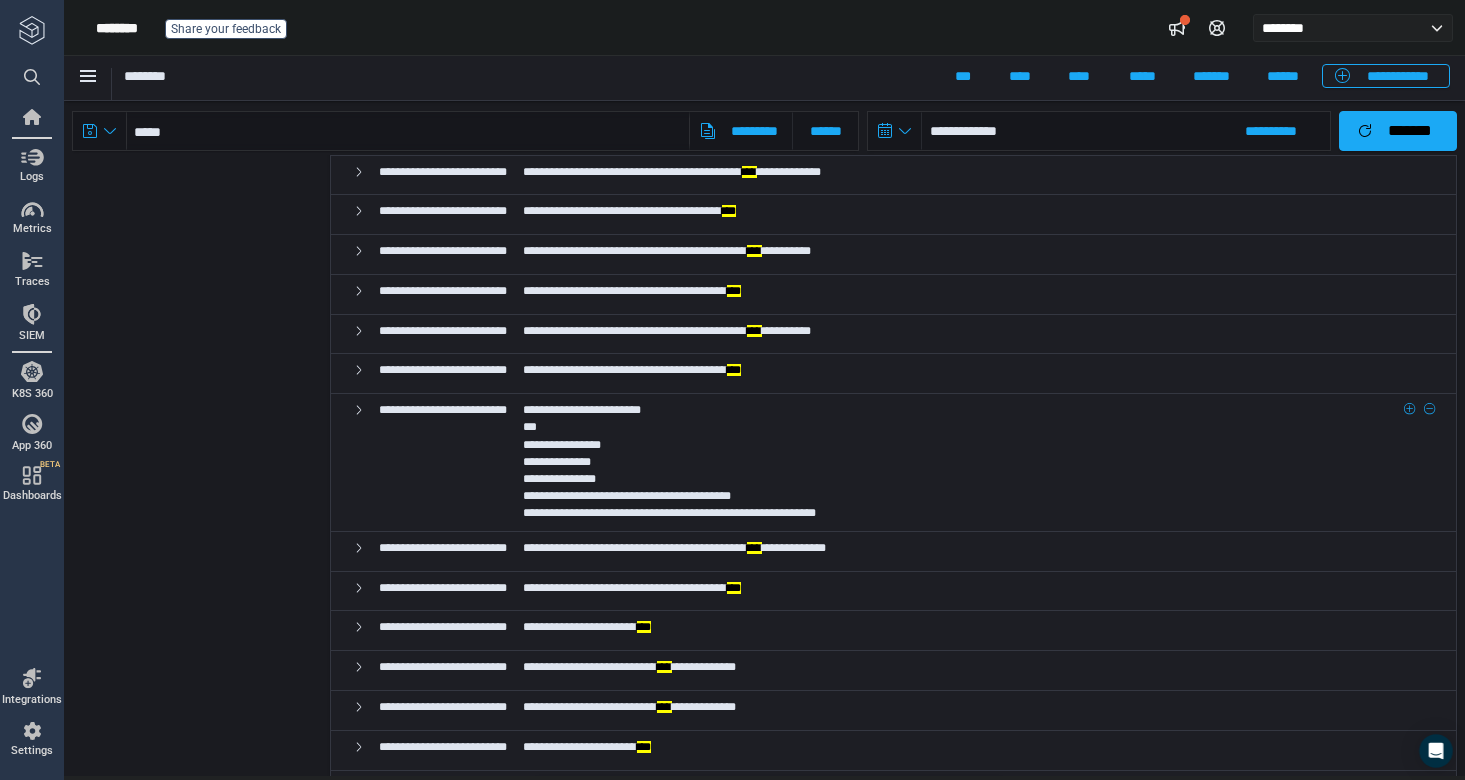 scroll, scrollTop: 434, scrollLeft: 0, axis: vertical 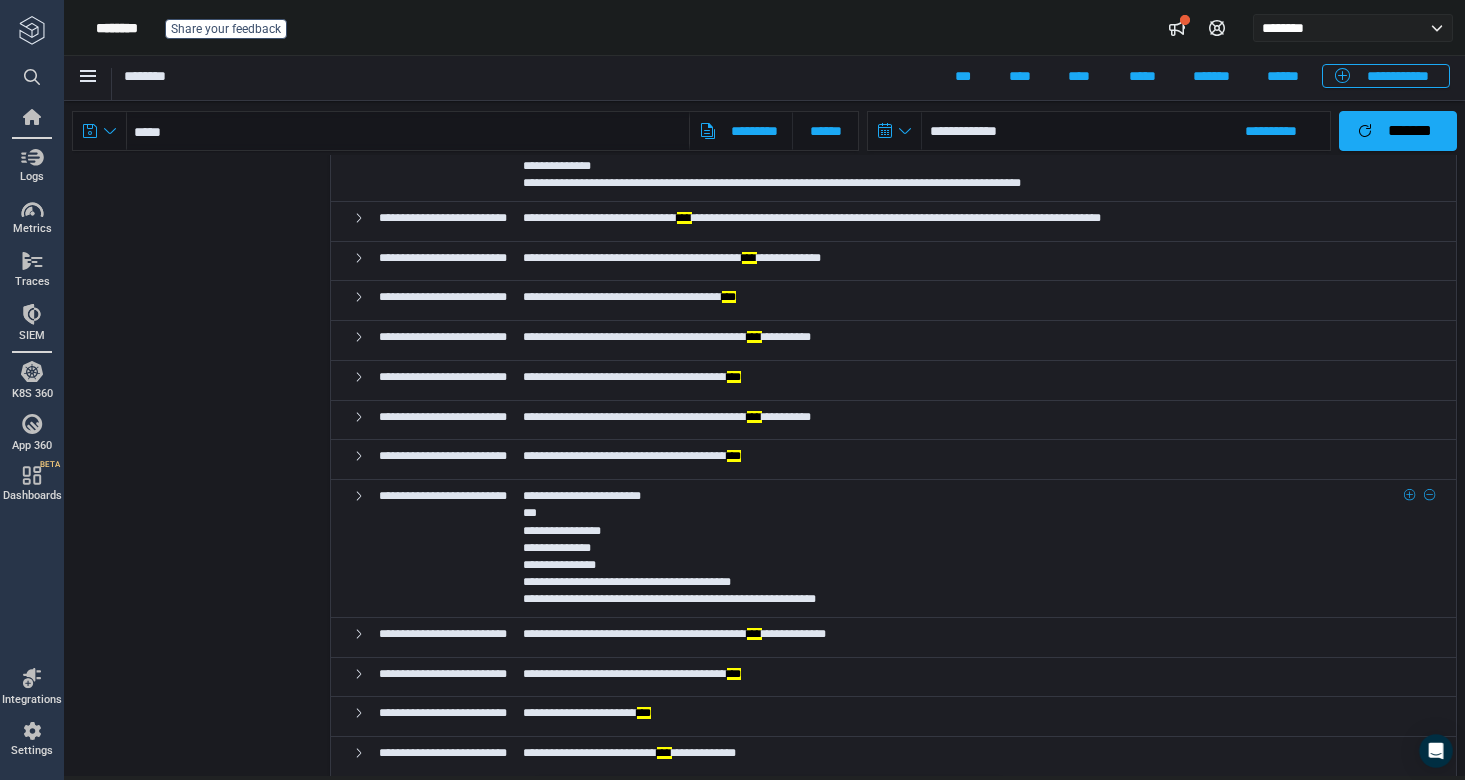 click on "**********" at bounding box center (978, 549) 